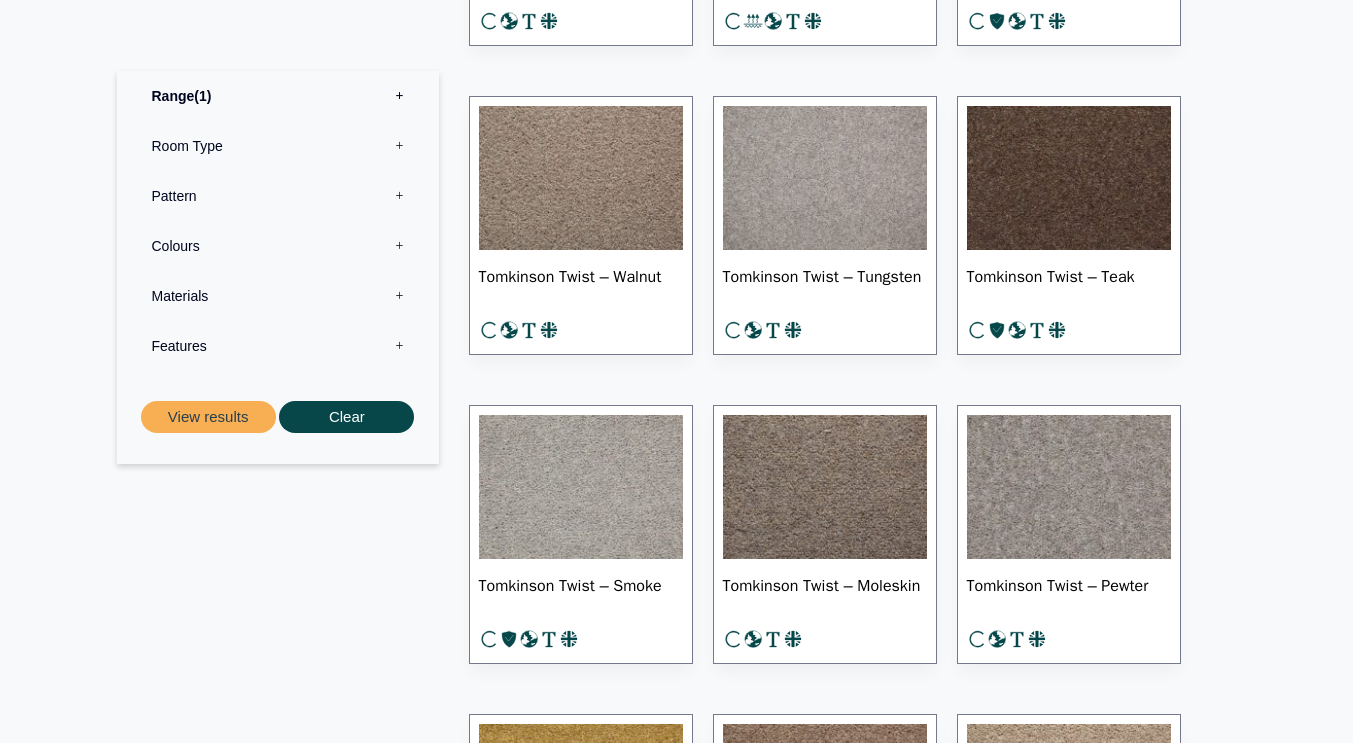 scroll, scrollTop: 1400, scrollLeft: 0, axis: vertical 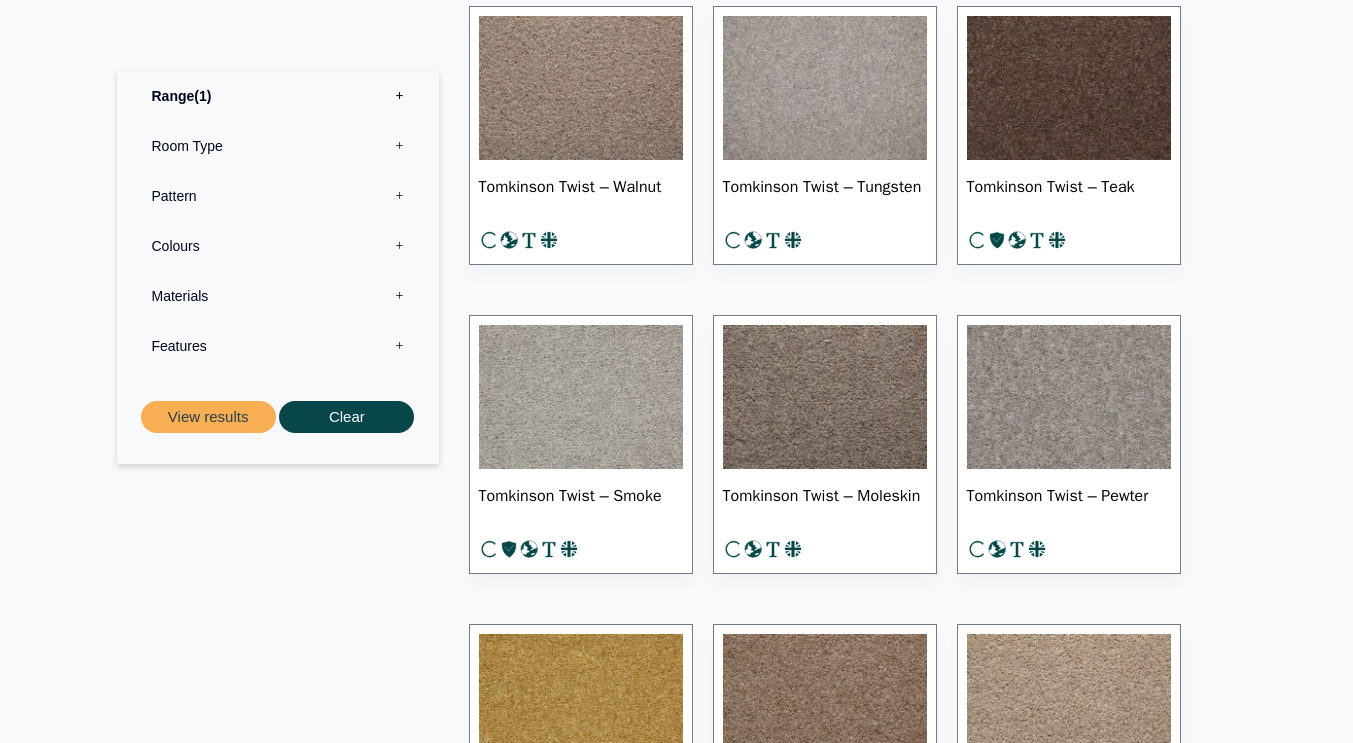 click at bounding box center (1069, 397) 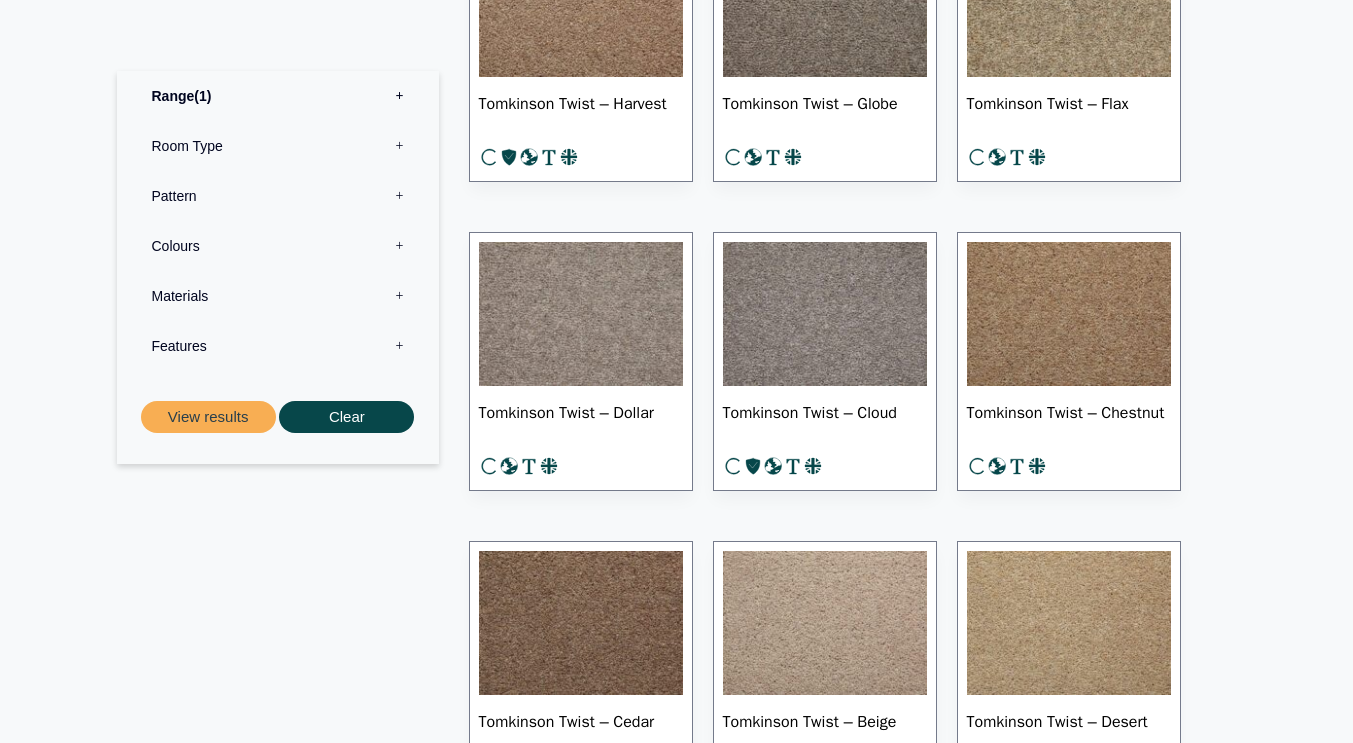 scroll, scrollTop: 2800, scrollLeft: 0, axis: vertical 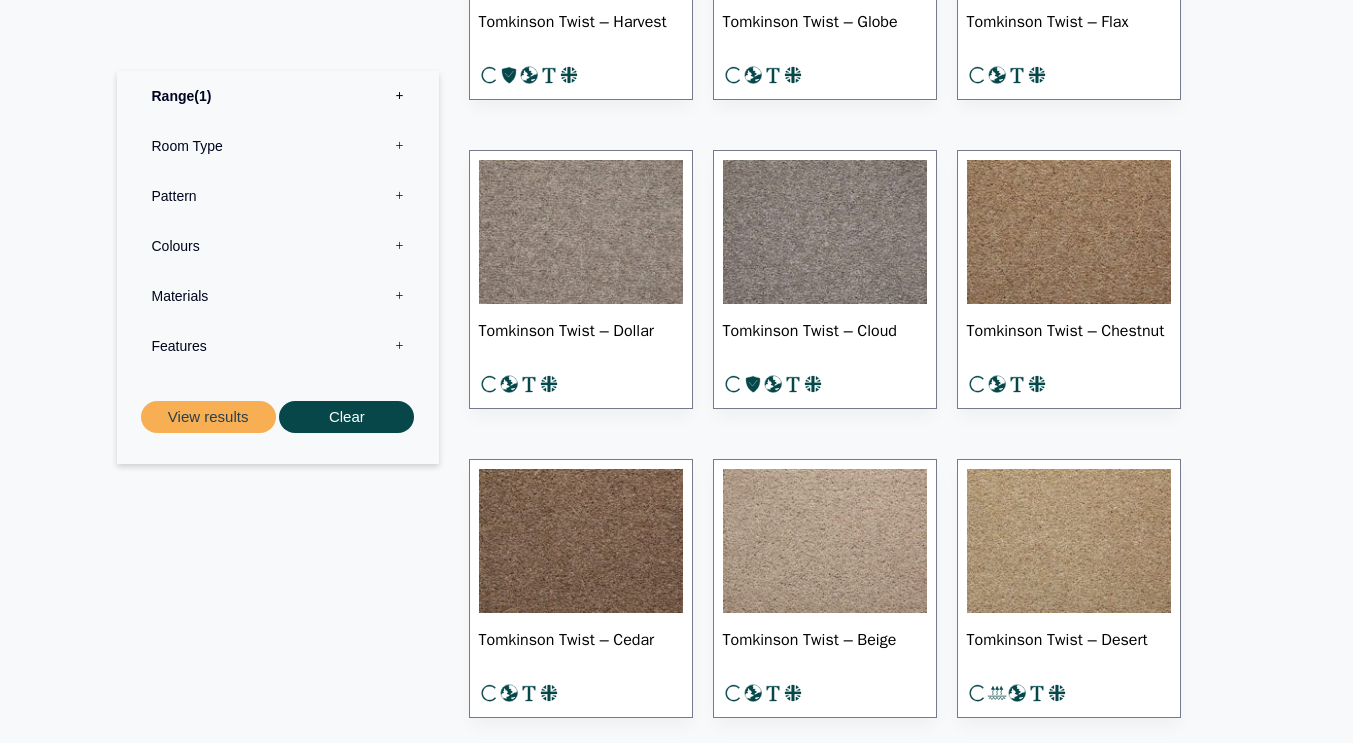 click at bounding box center (825, 232) 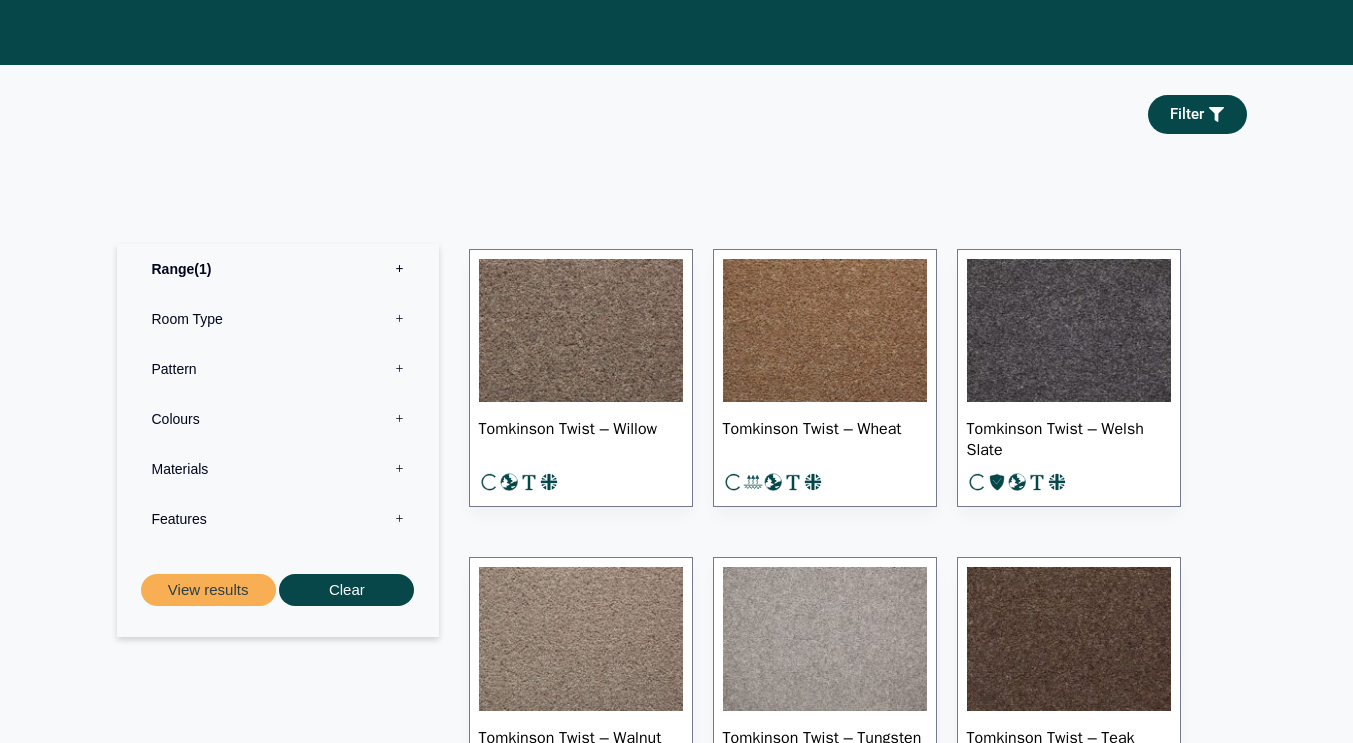 scroll, scrollTop: 800, scrollLeft: 0, axis: vertical 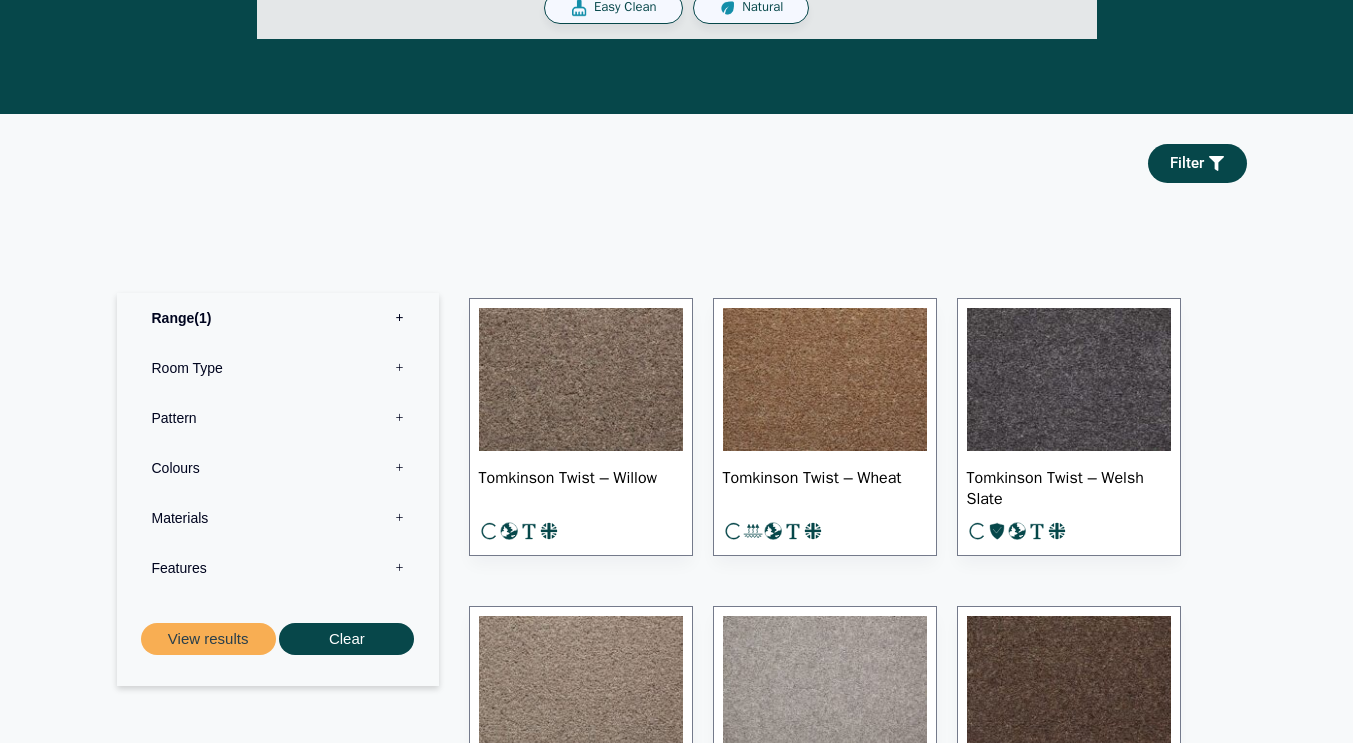 click at bounding box center [1069, 380] 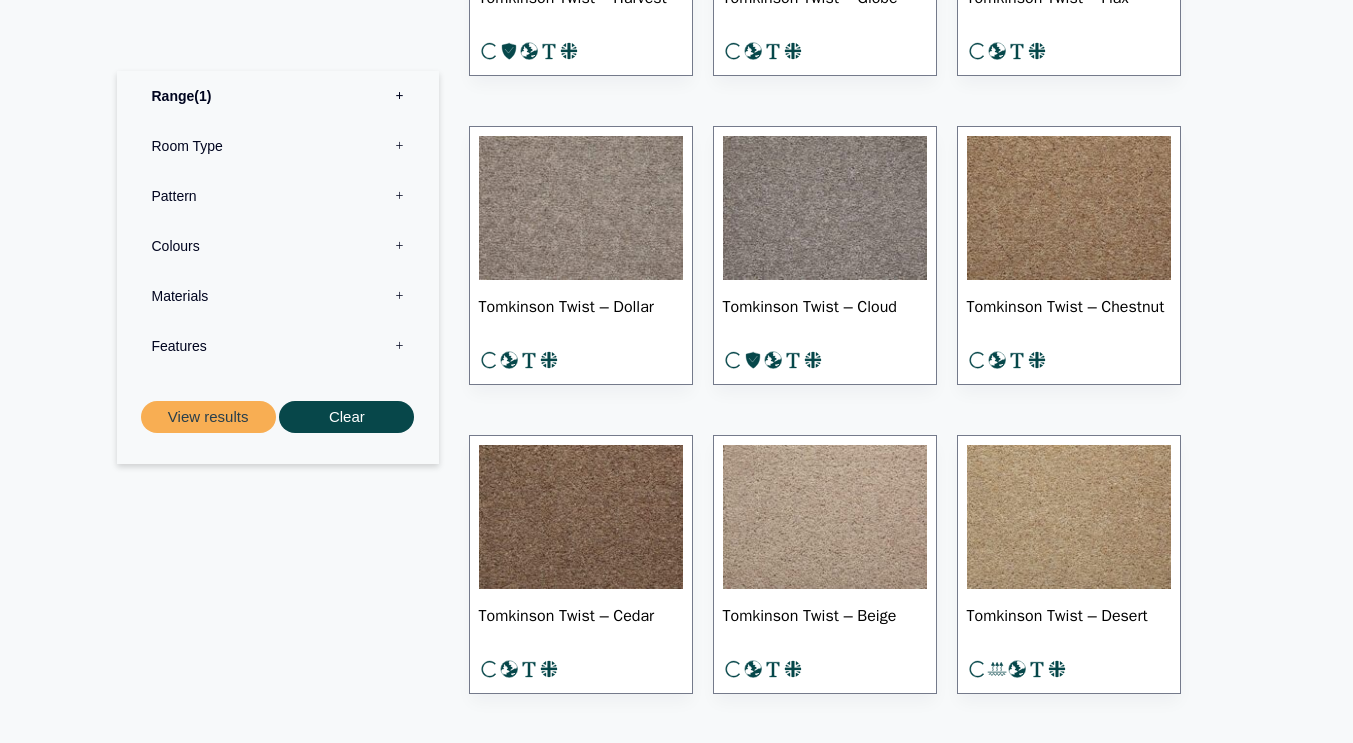 scroll, scrollTop: 2800, scrollLeft: 0, axis: vertical 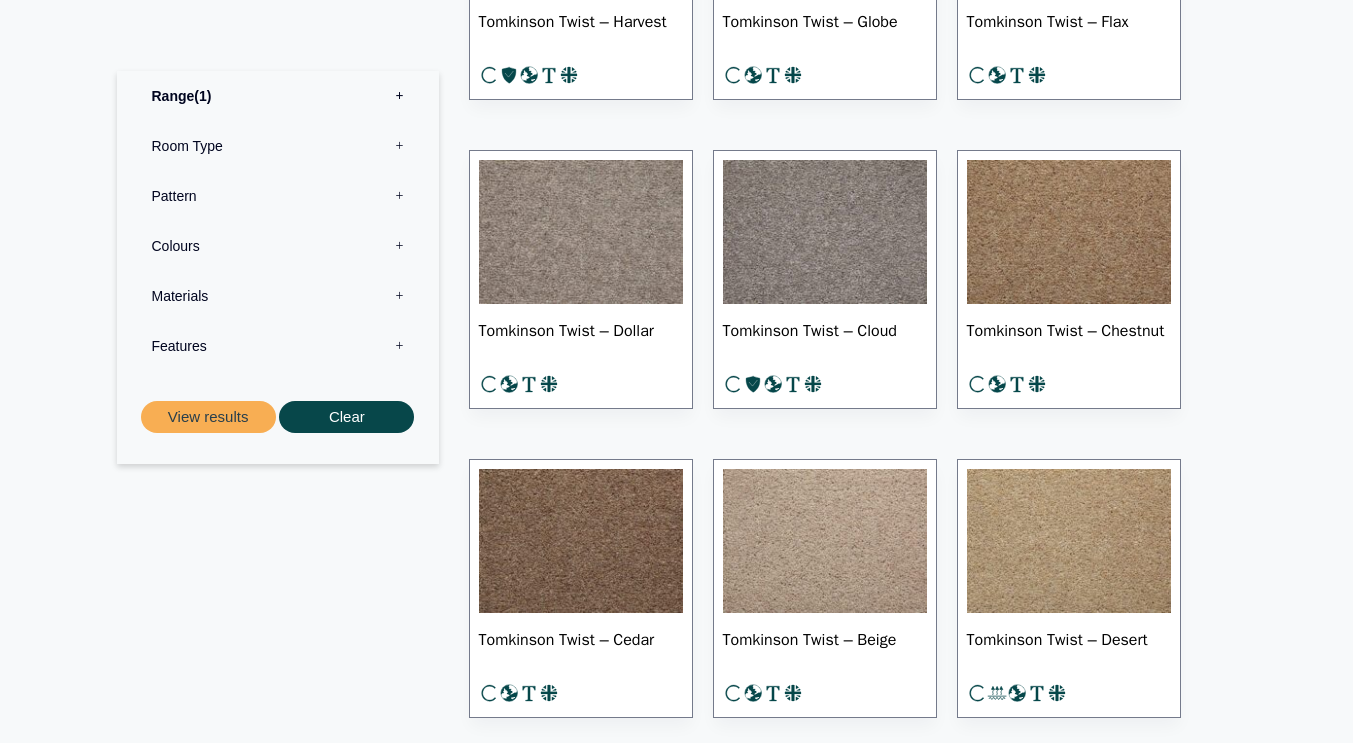 click at bounding box center [581, 232] 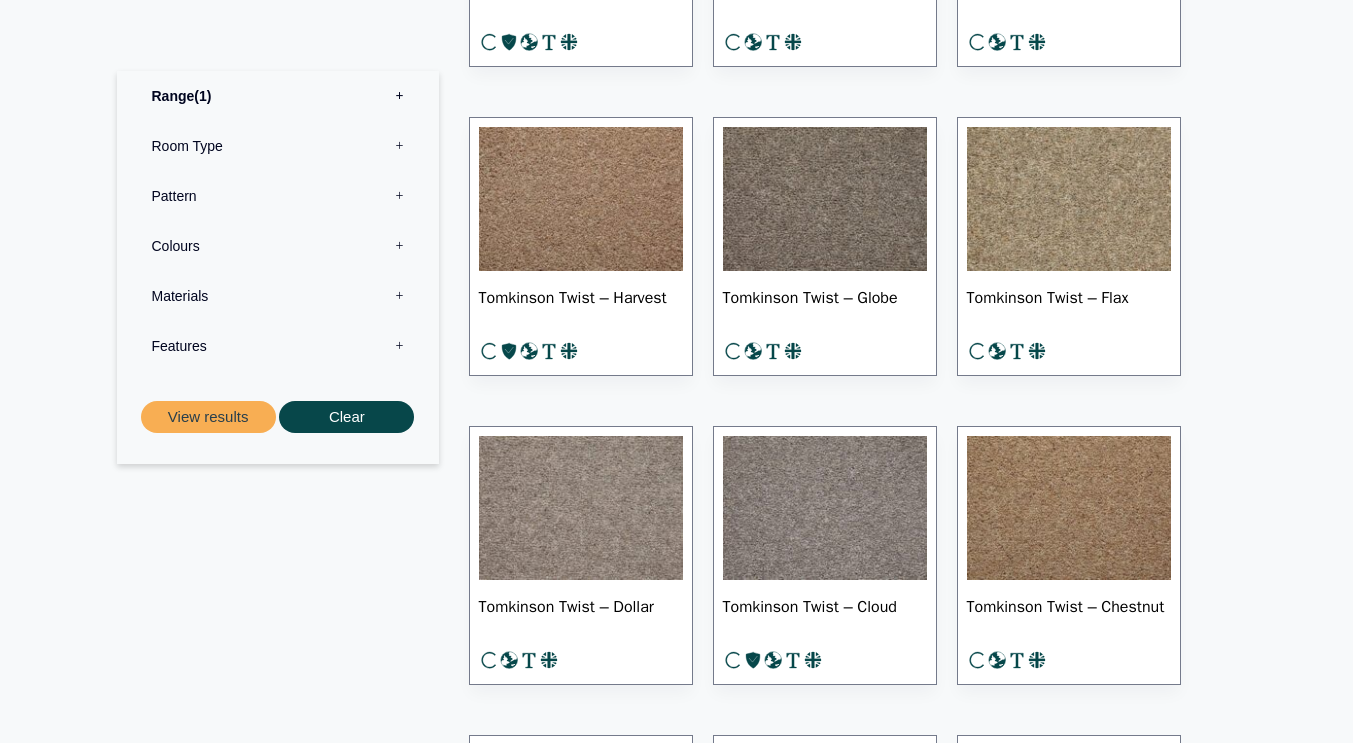 scroll, scrollTop: 2500, scrollLeft: 0, axis: vertical 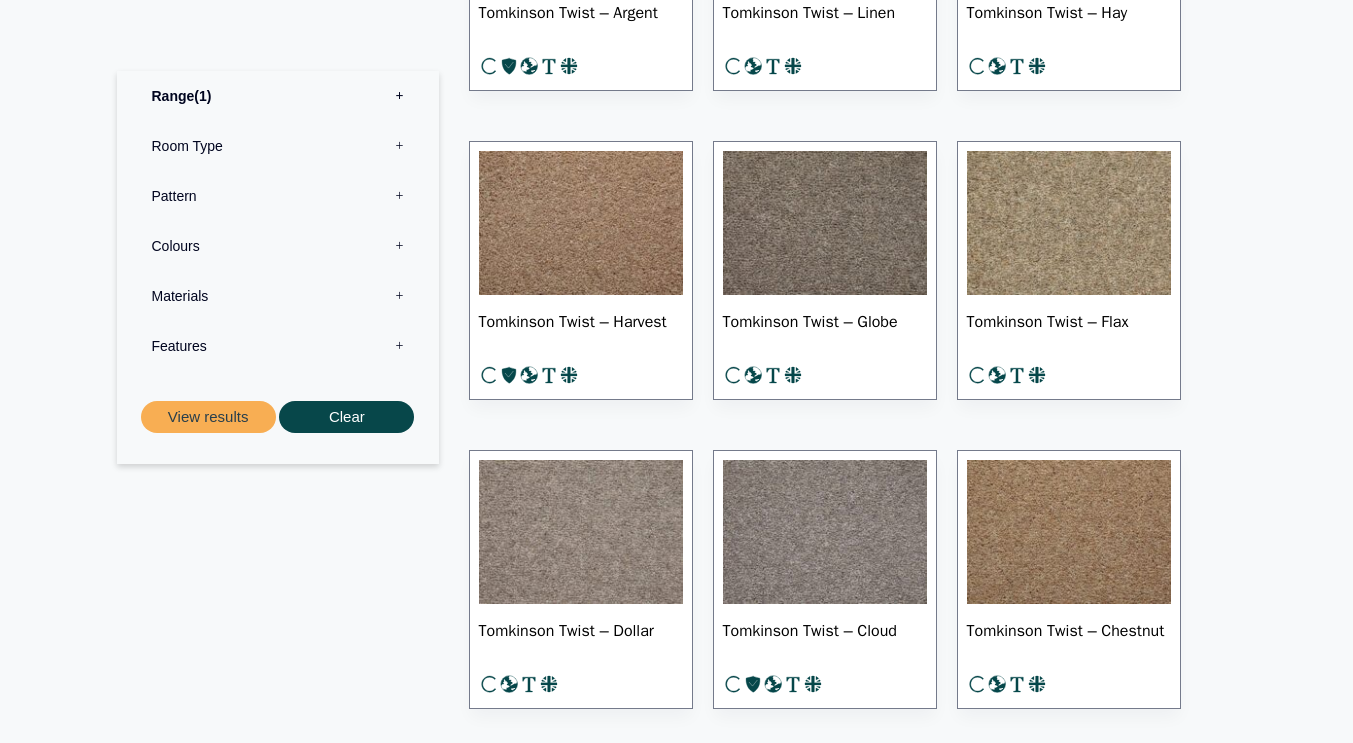 click at bounding box center [825, 532] 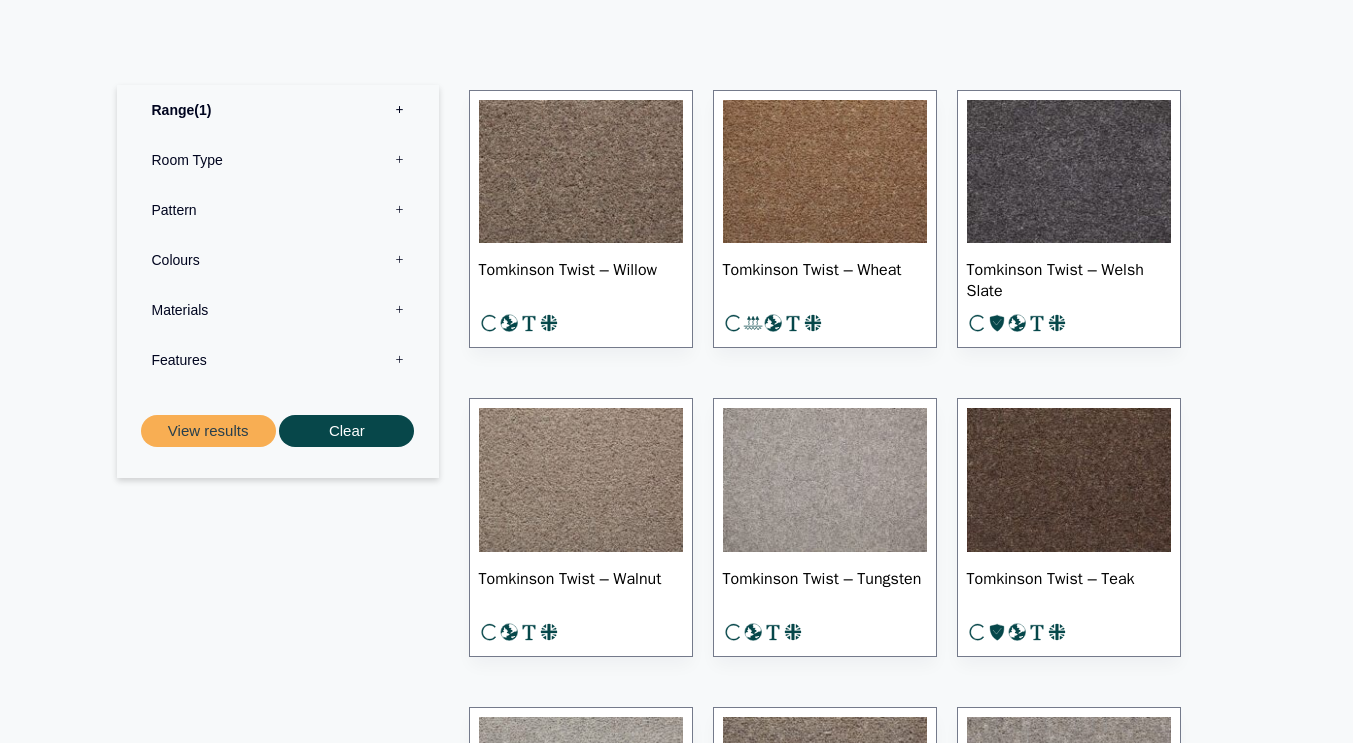 scroll, scrollTop: 719, scrollLeft: 0, axis: vertical 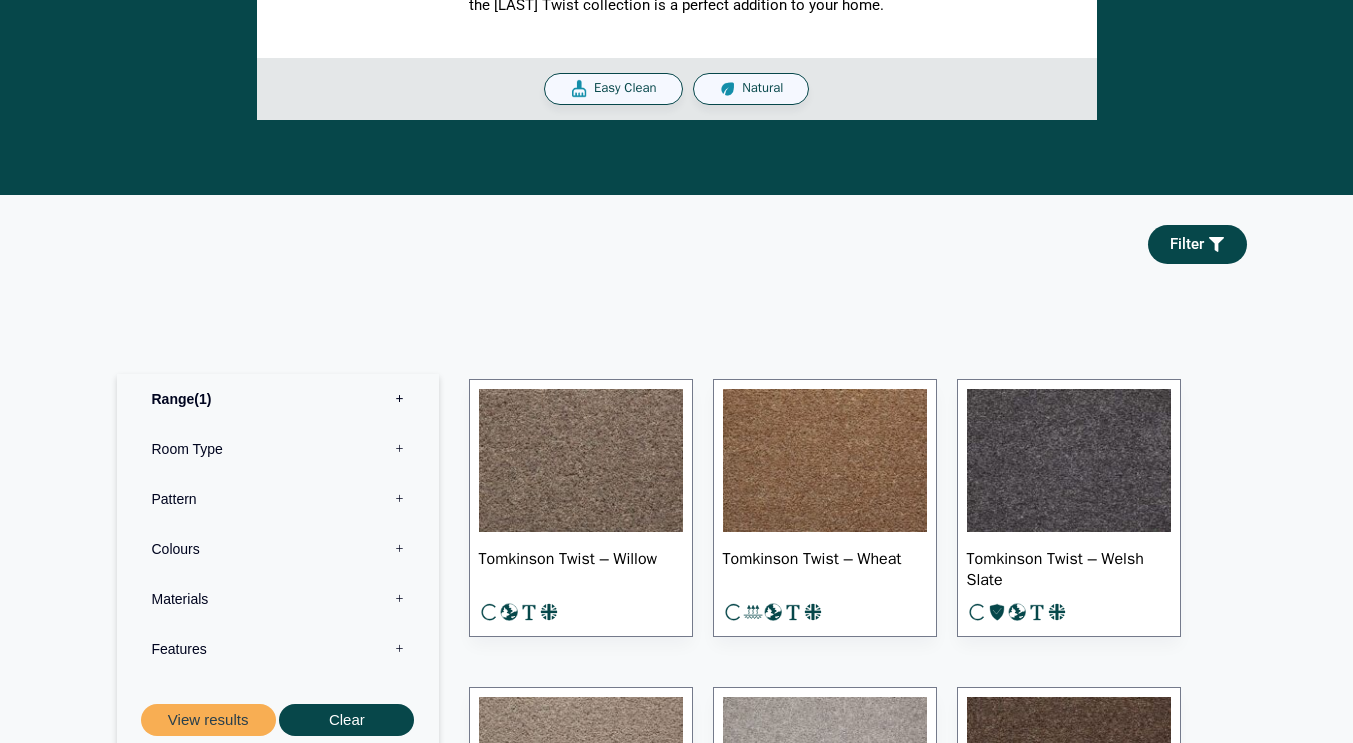 click at bounding box center (1069, 461) 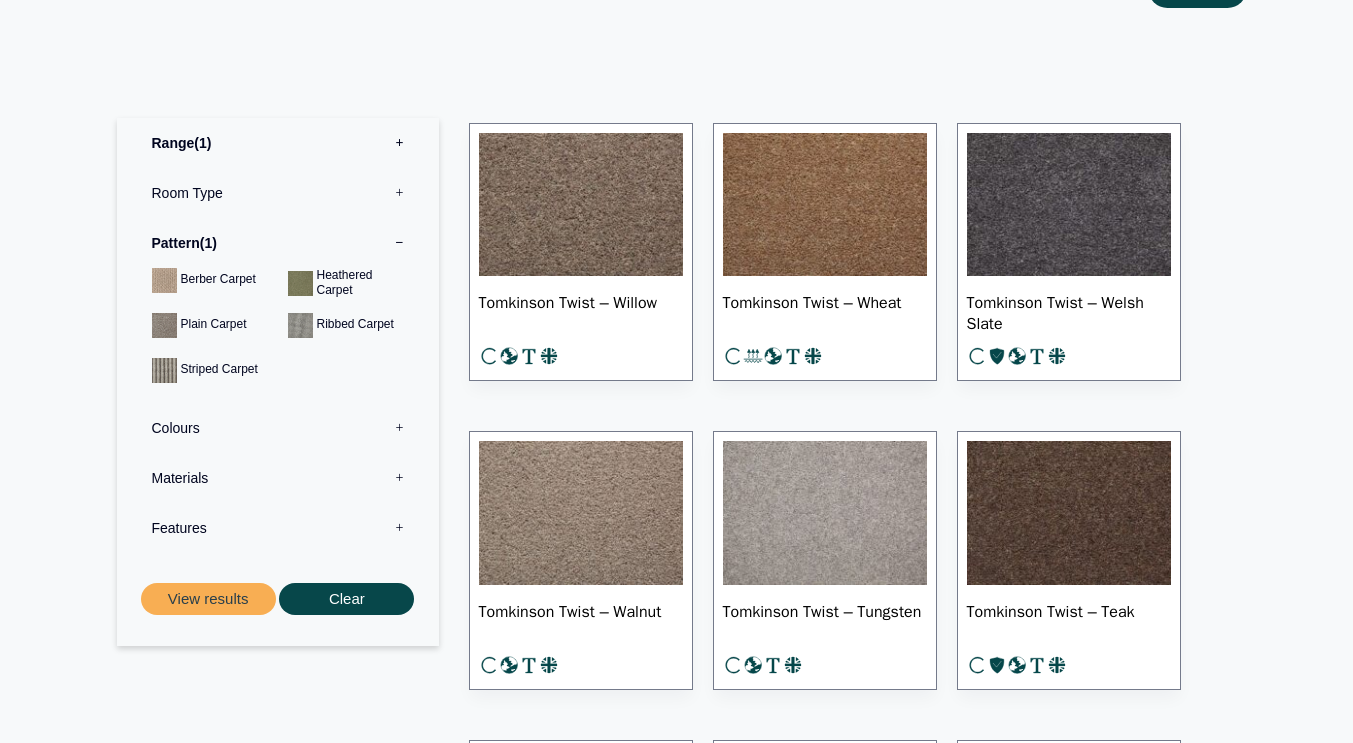 scroll, scrollTop: 1019, scrollLeft: 0, axis: vertical 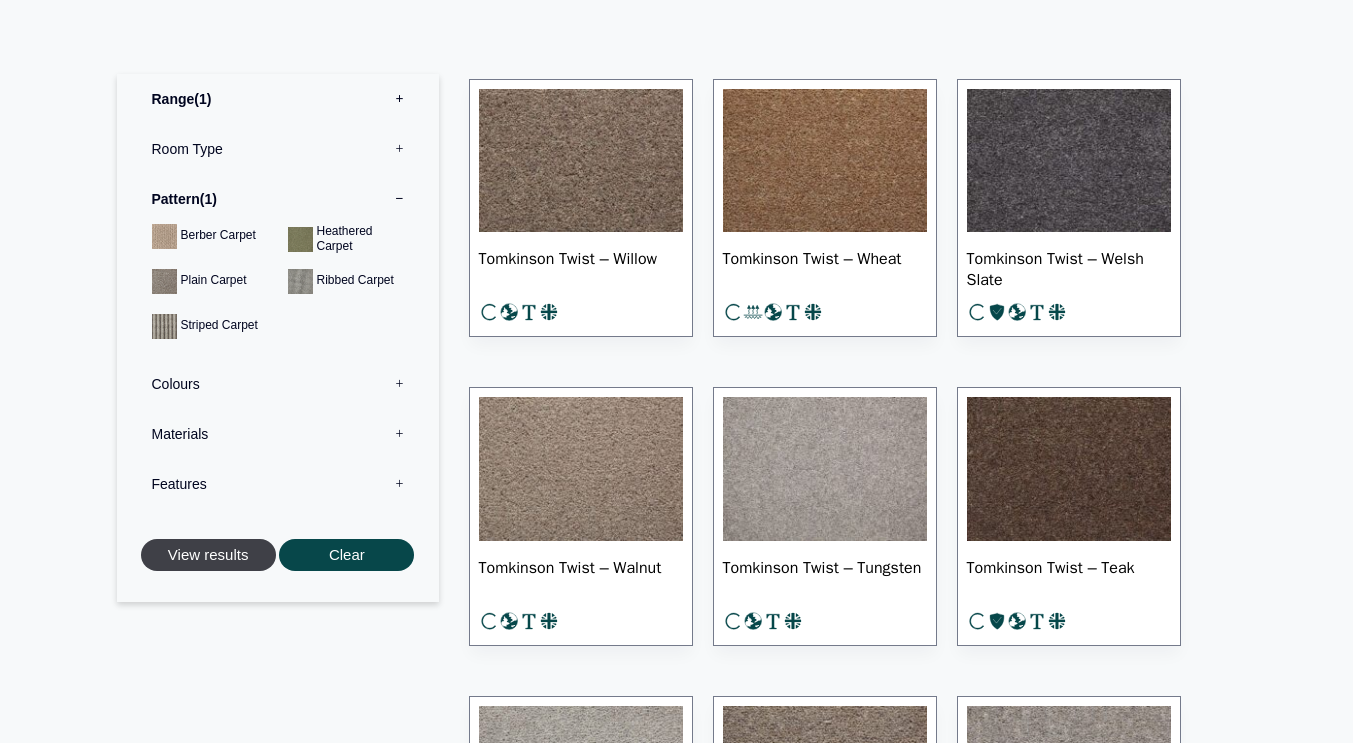 click on "View results" at bounding box center [208, 555] 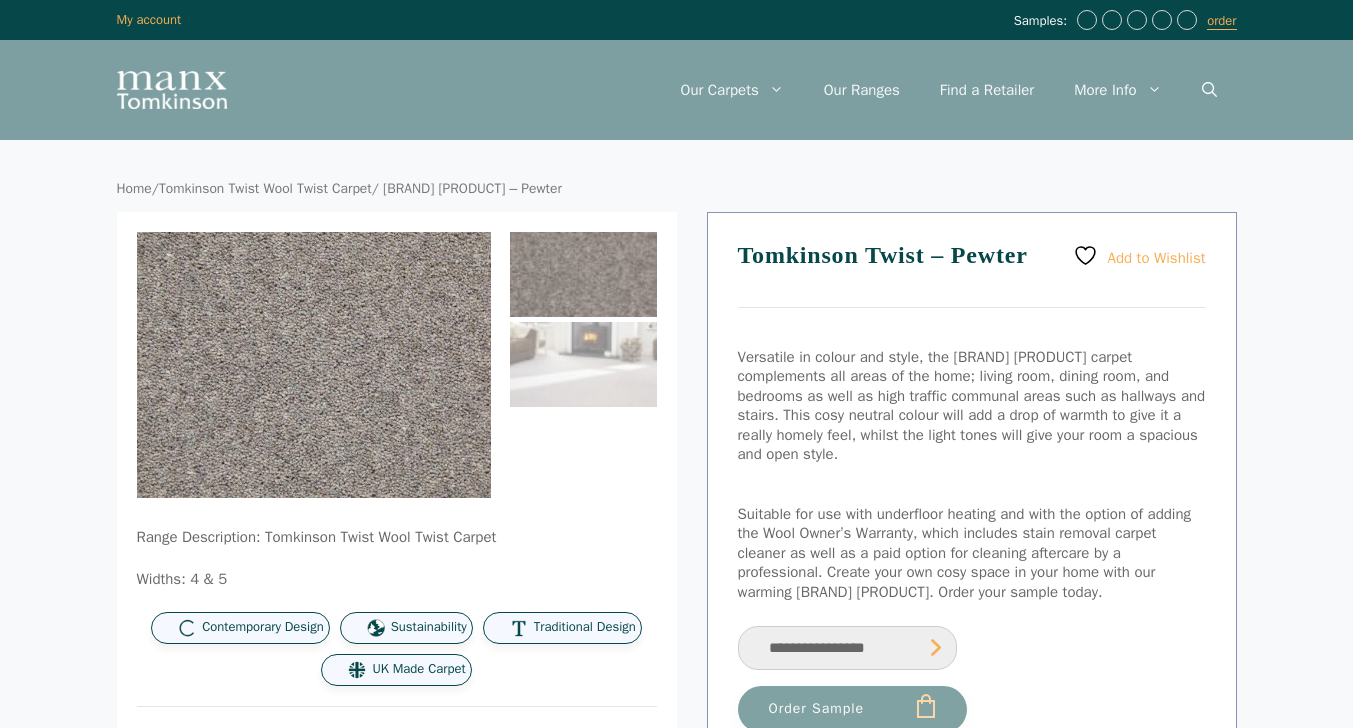 scroll, scrollTop: 0, scrollLeft: 0, axis: both 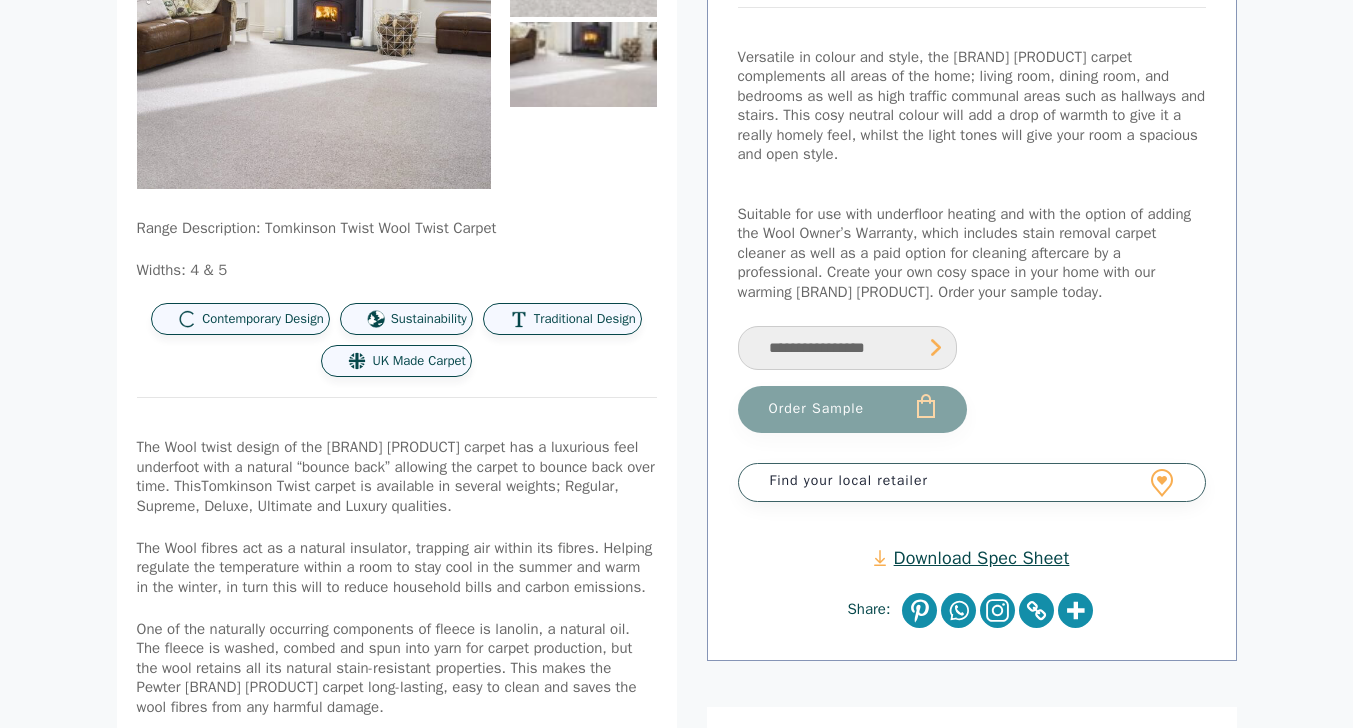 click on "Order Sample" at bounding box center [852, 409] 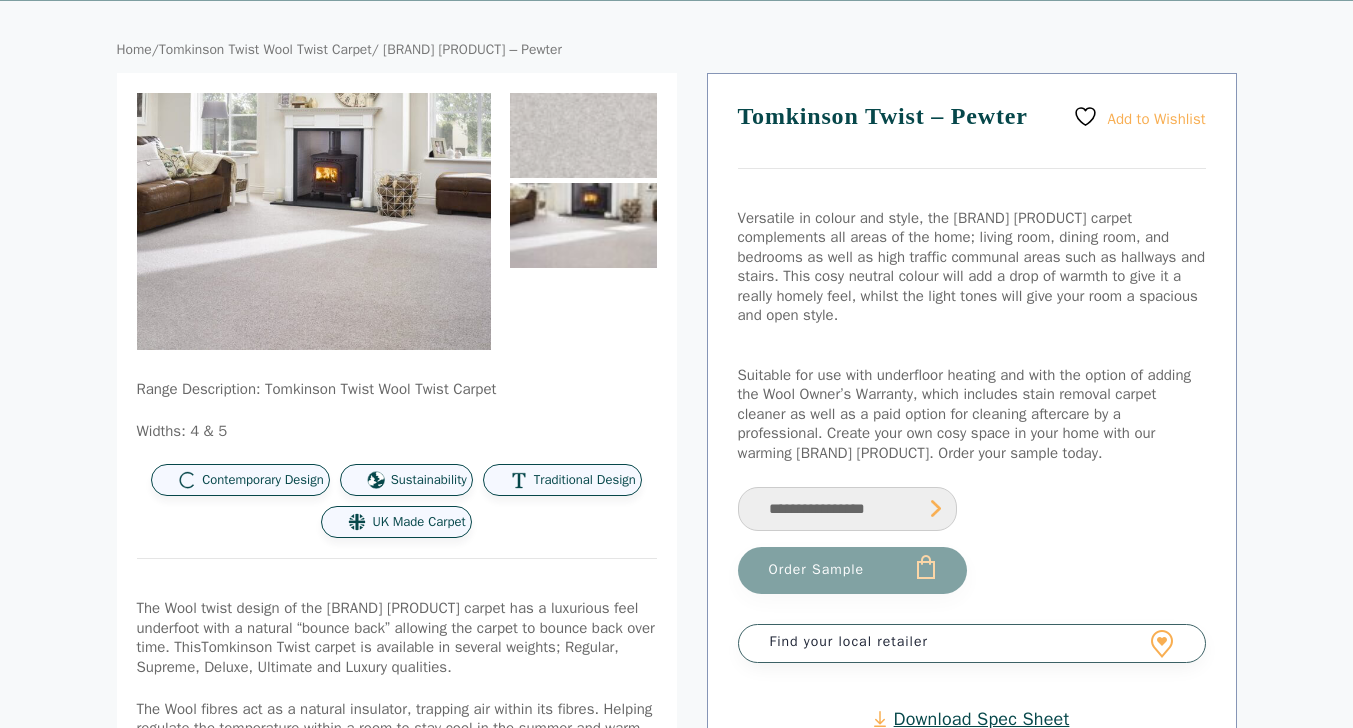 scroll, scrollTop: 300, scrollLeft: 0, axis: vertical 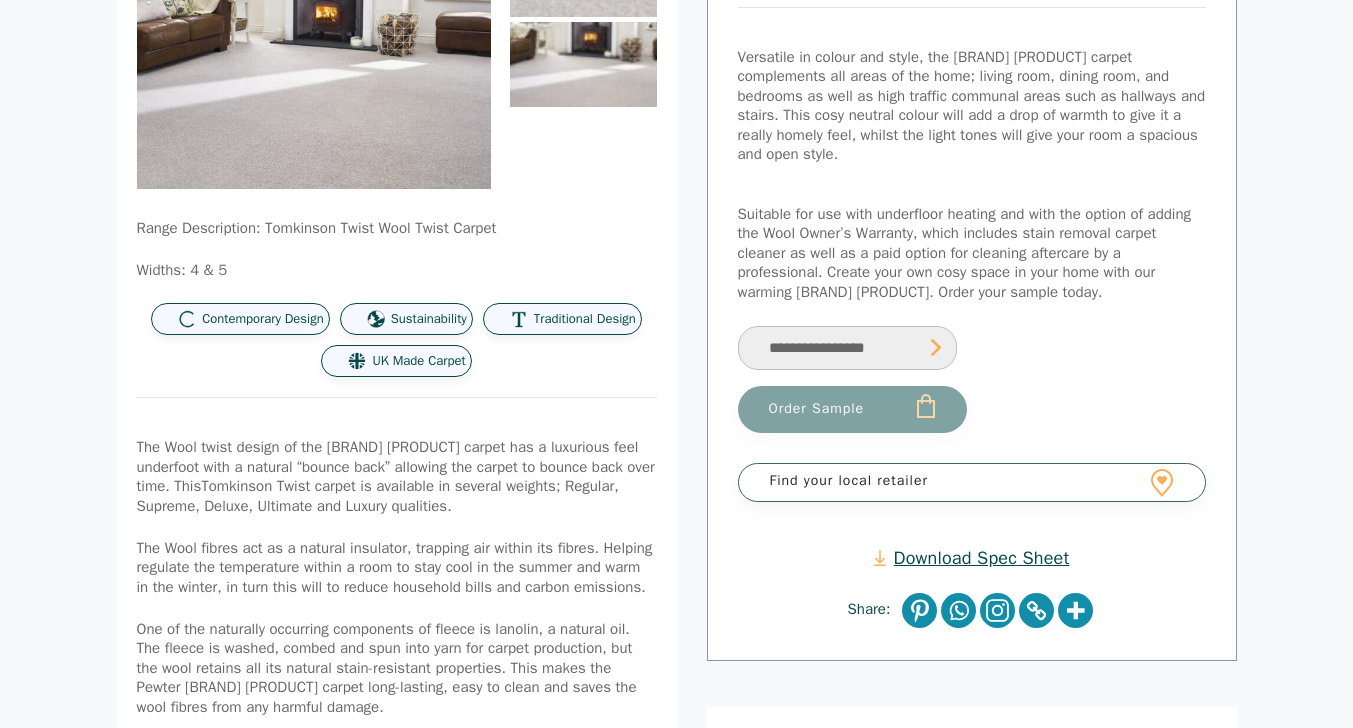 click on "**********" at bounding box center (847, 348) 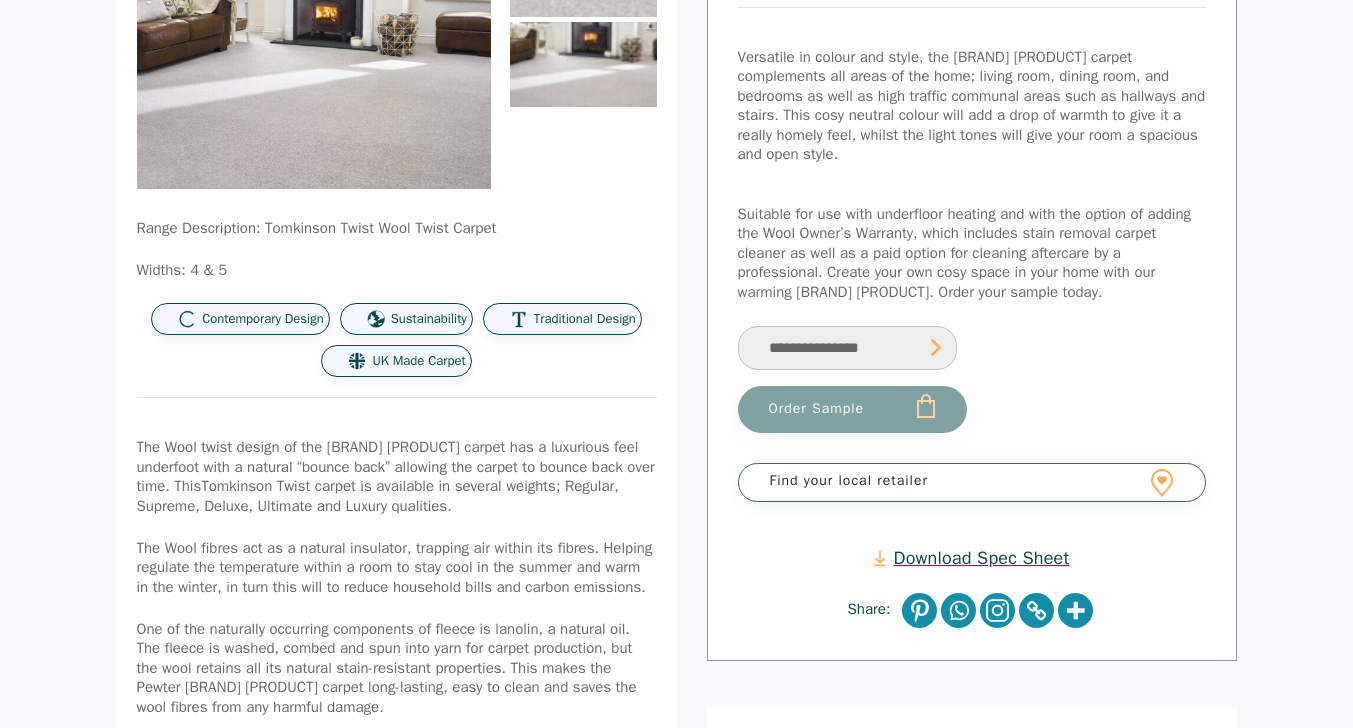 click on "**********" at bounding box center [847, 348] 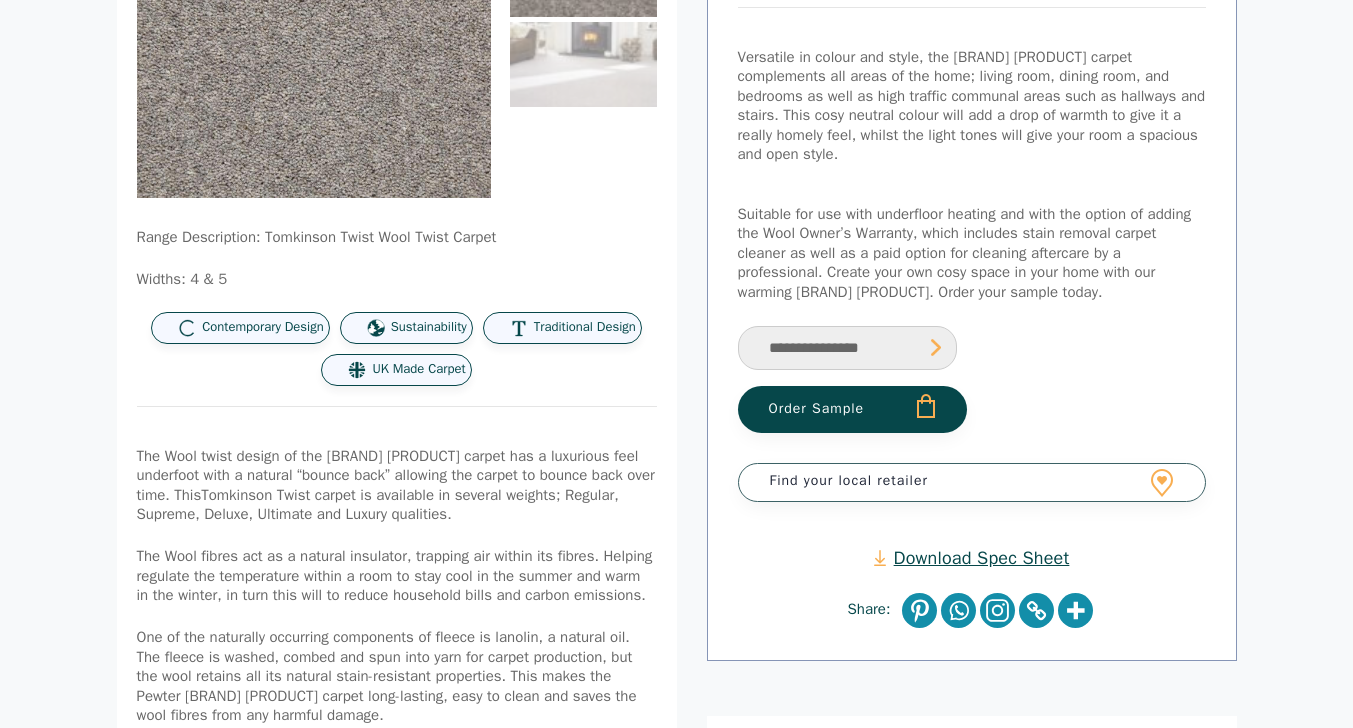 click on "Order Sample" at bounding box center [852, 409] 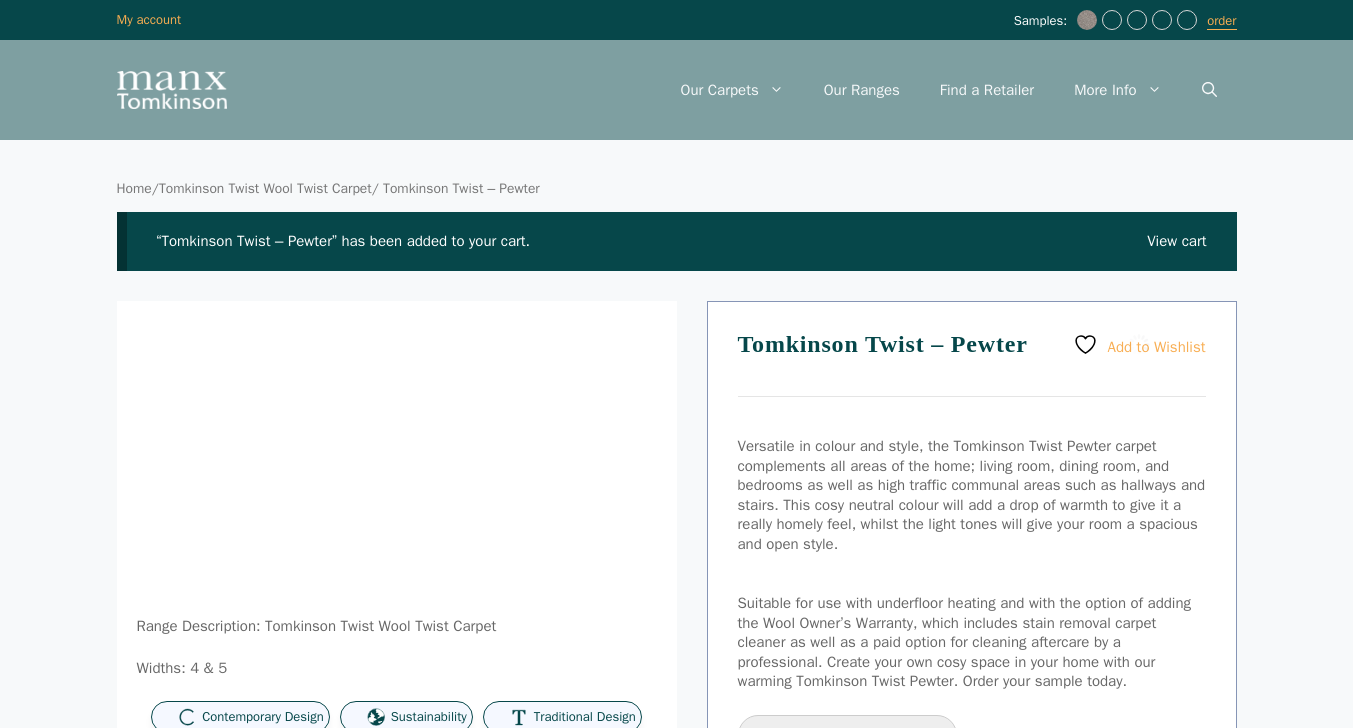 scroll, scrollTop: 0, scrollLeft: 0, axis: both 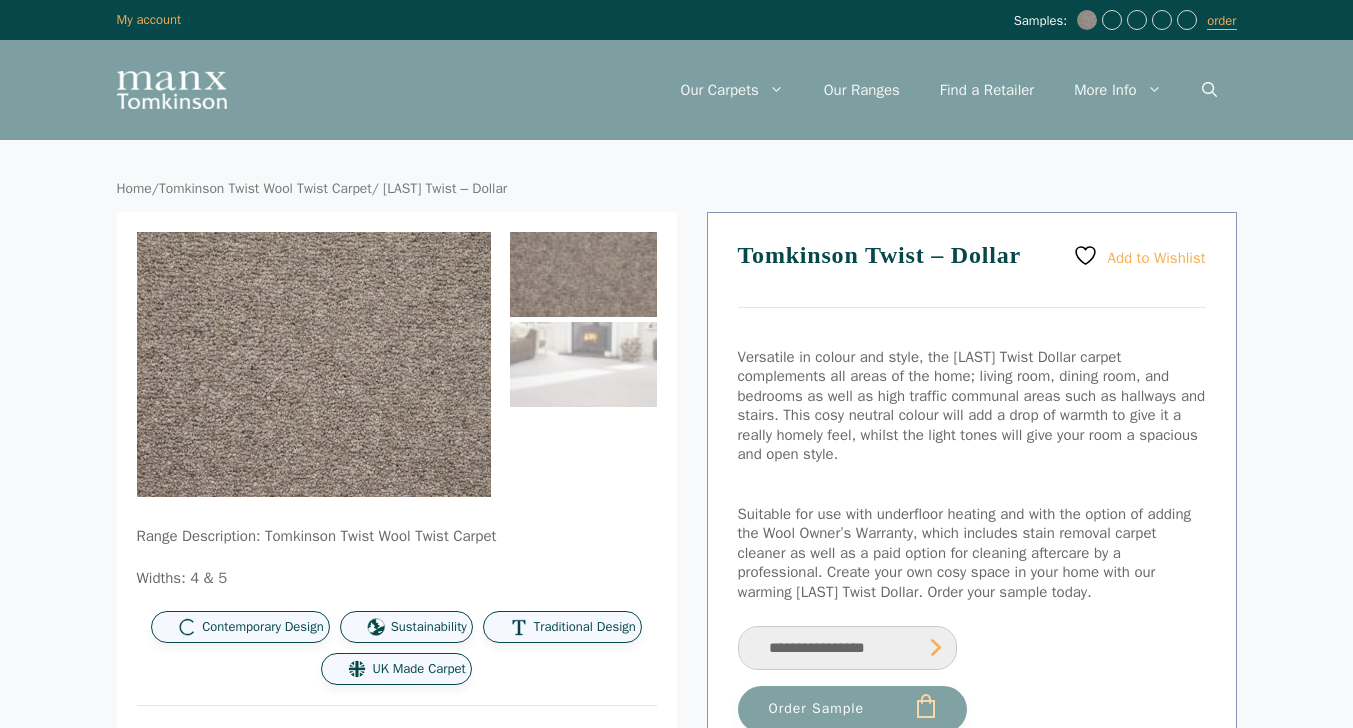 click at bounding box center (583, 364) 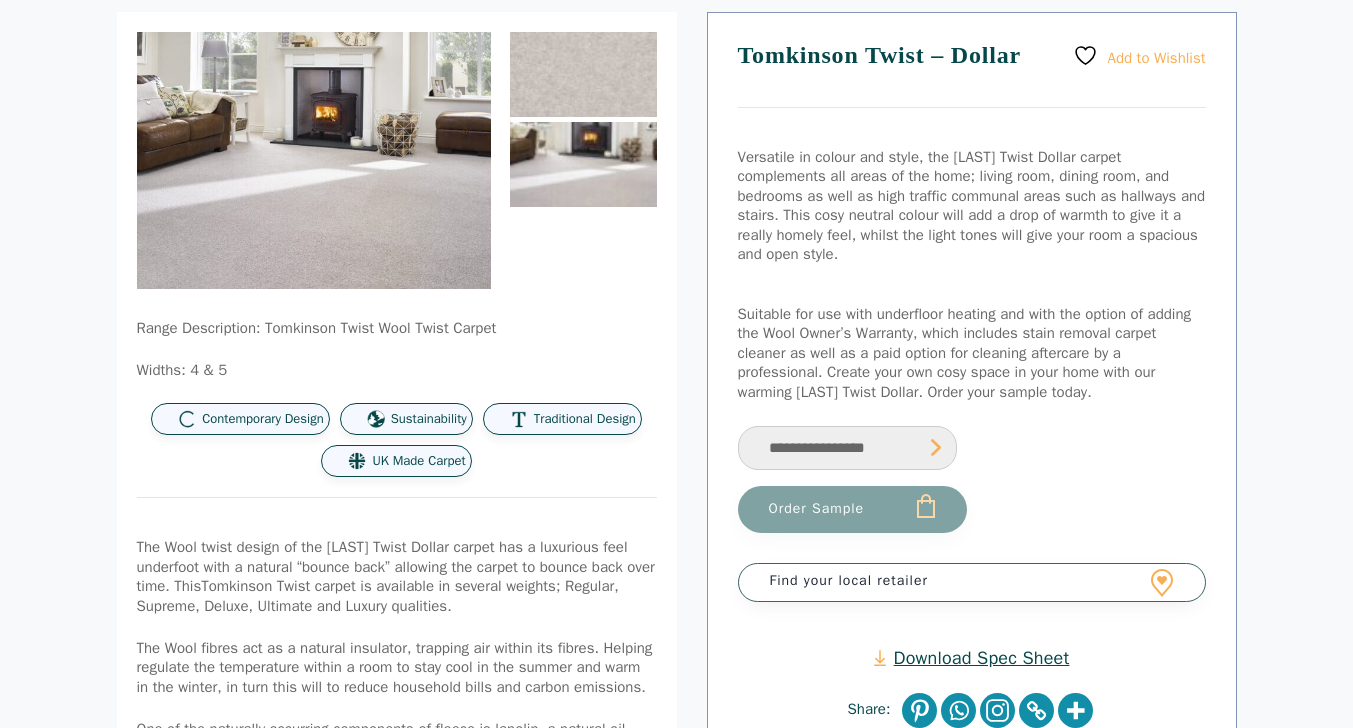 scroll, scrollTop: 0, scrollLeft: 0, axis: both 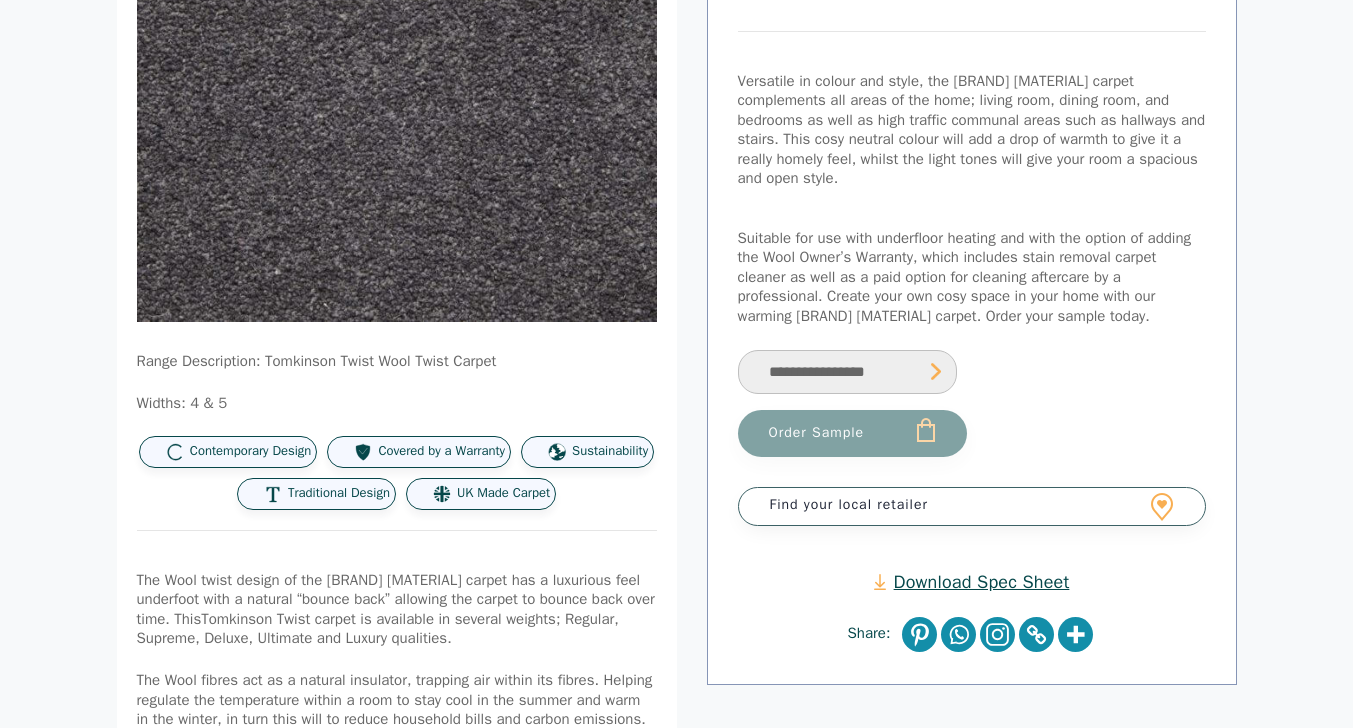 click on "**********" at bounding box center (847, 372) 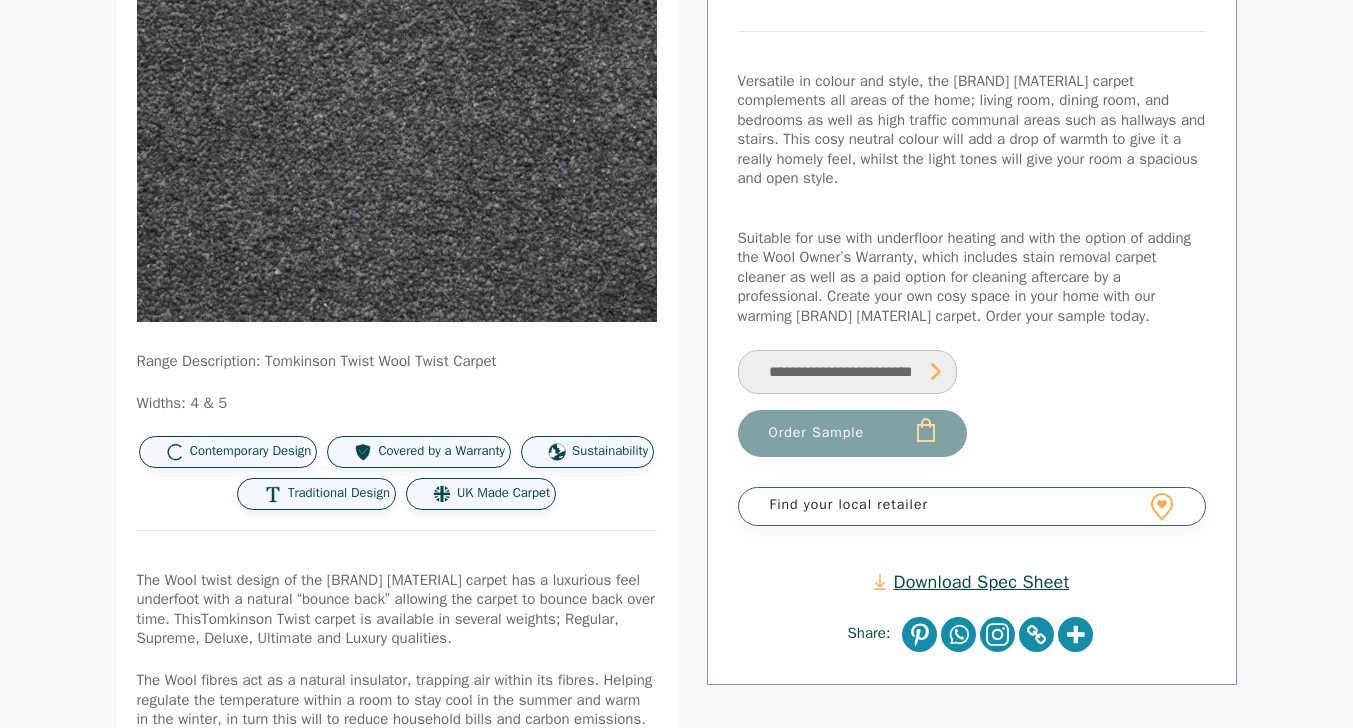 click on "**********" at bounding box center (847, 372) 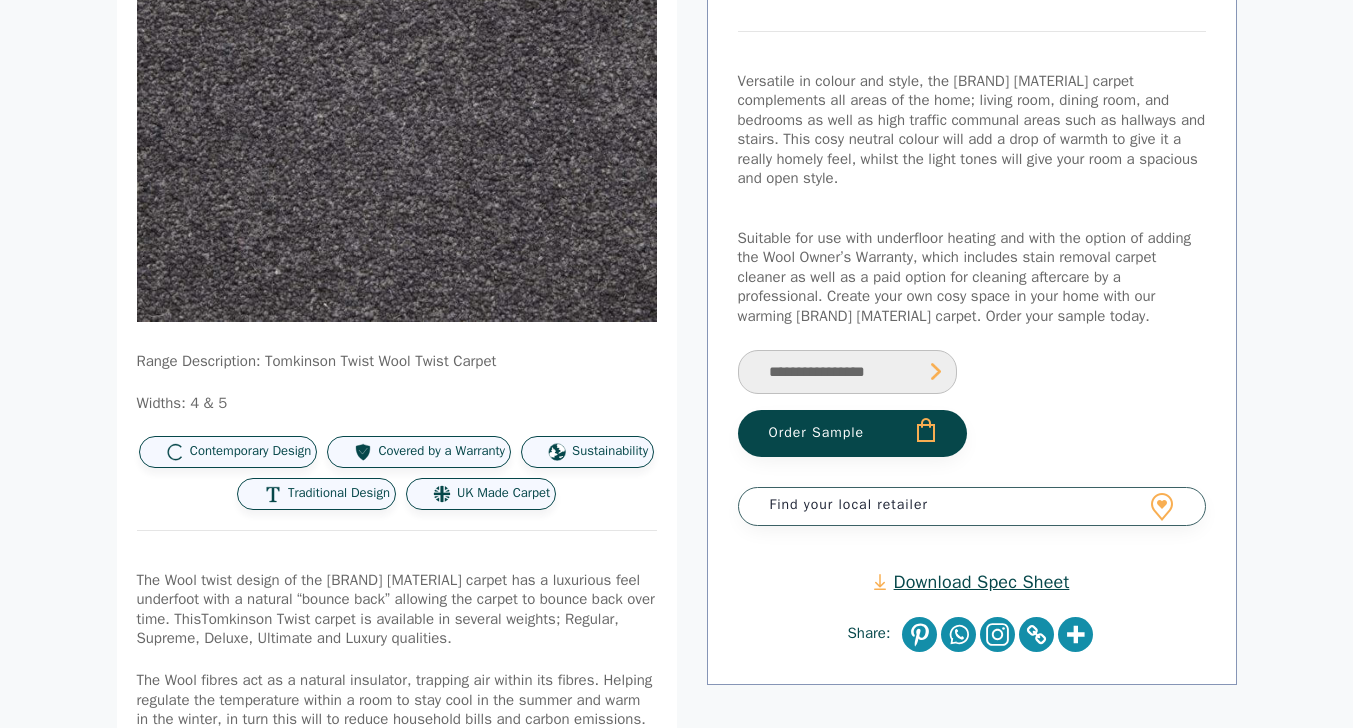 click on "**********" at bounding box center (847, 372) 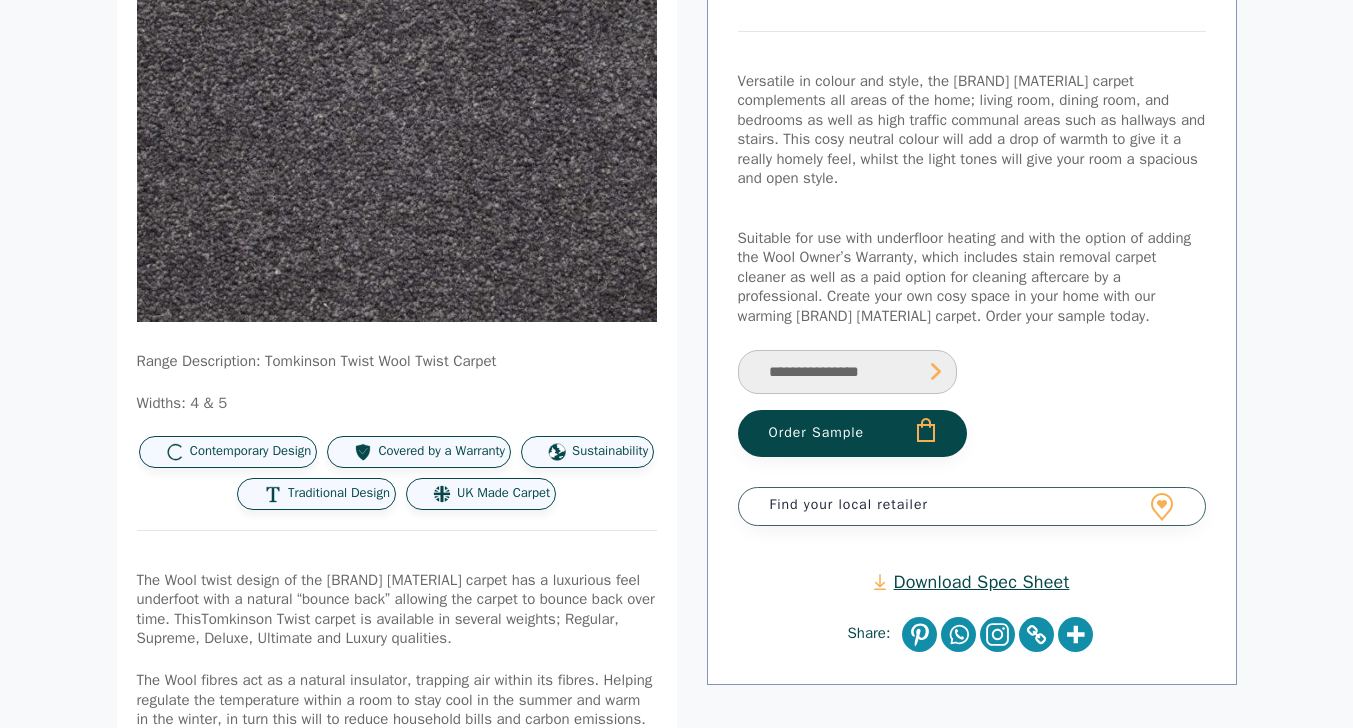 click on "**********" at bounding box center (847, 372) 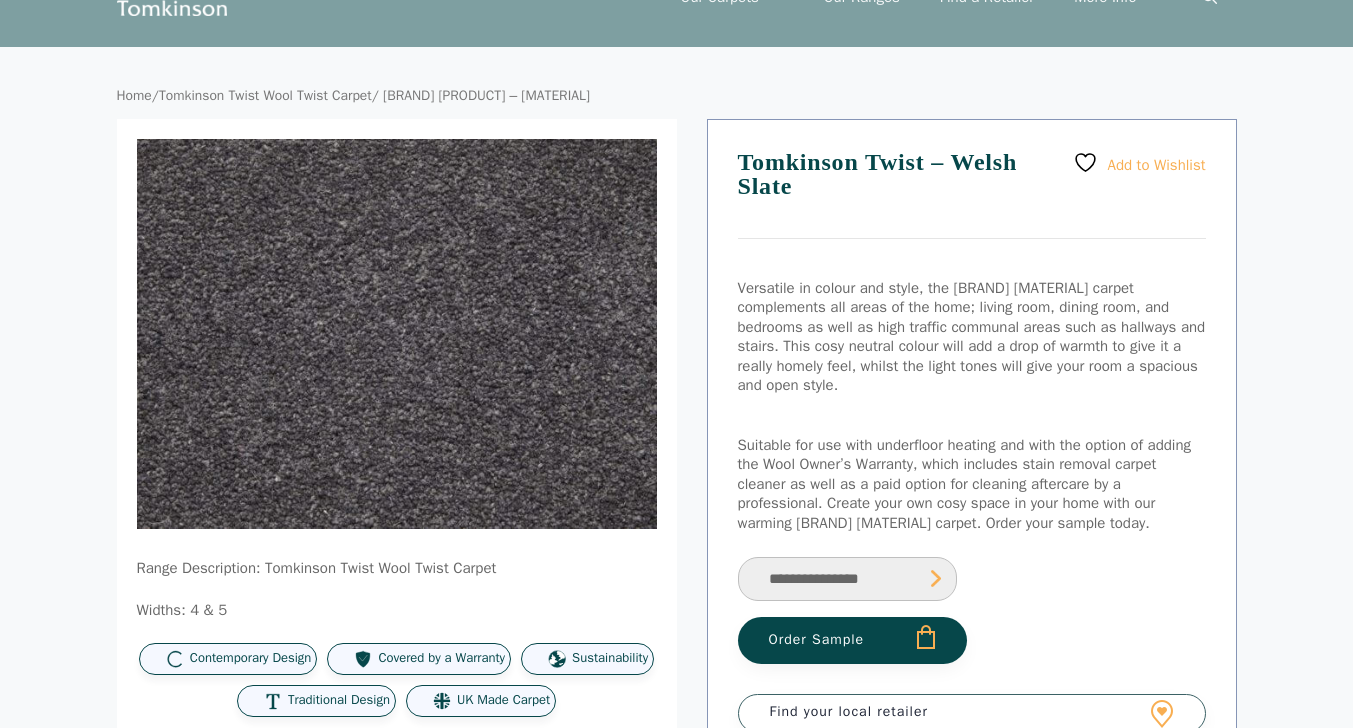 scroll, scrollTop: 0, scrollLeft: 0, axis: both 